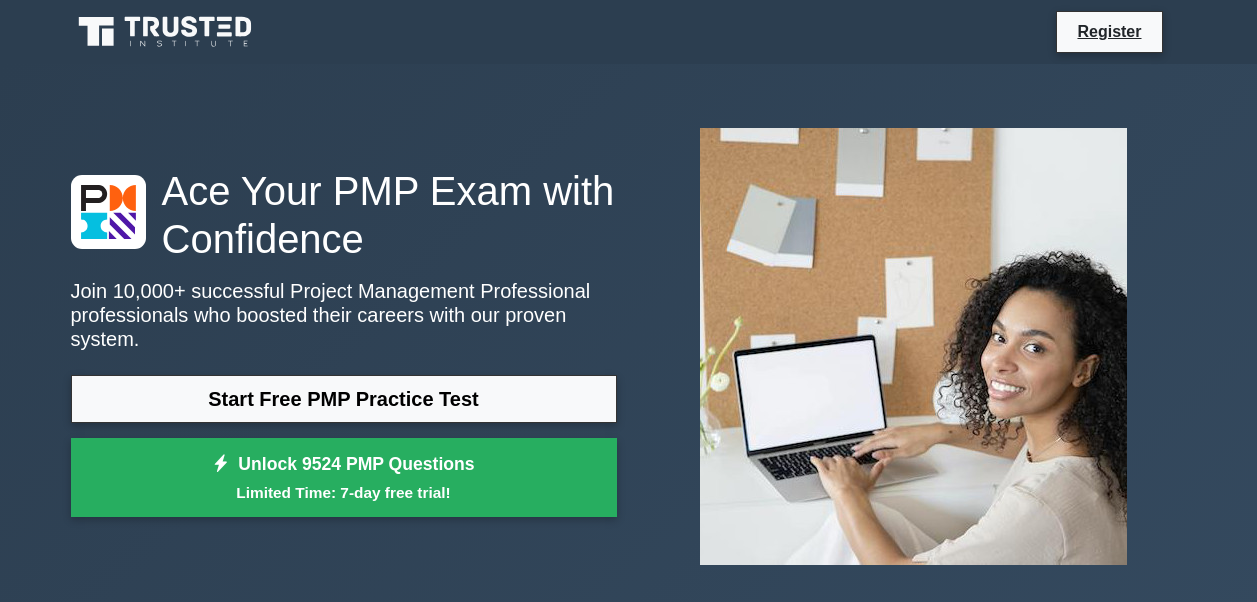 scroll, scrollTop: 0, scrollLeft: 0, axis: both 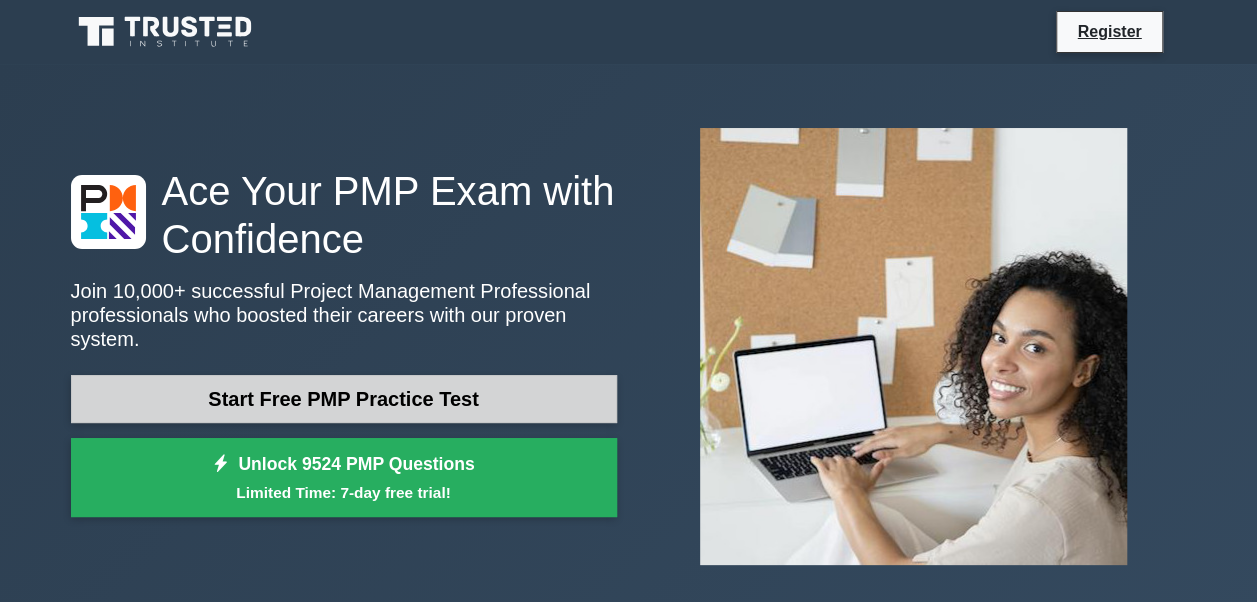 click on "Start Free PMP Practice Test" at bounding box center [344, 399] 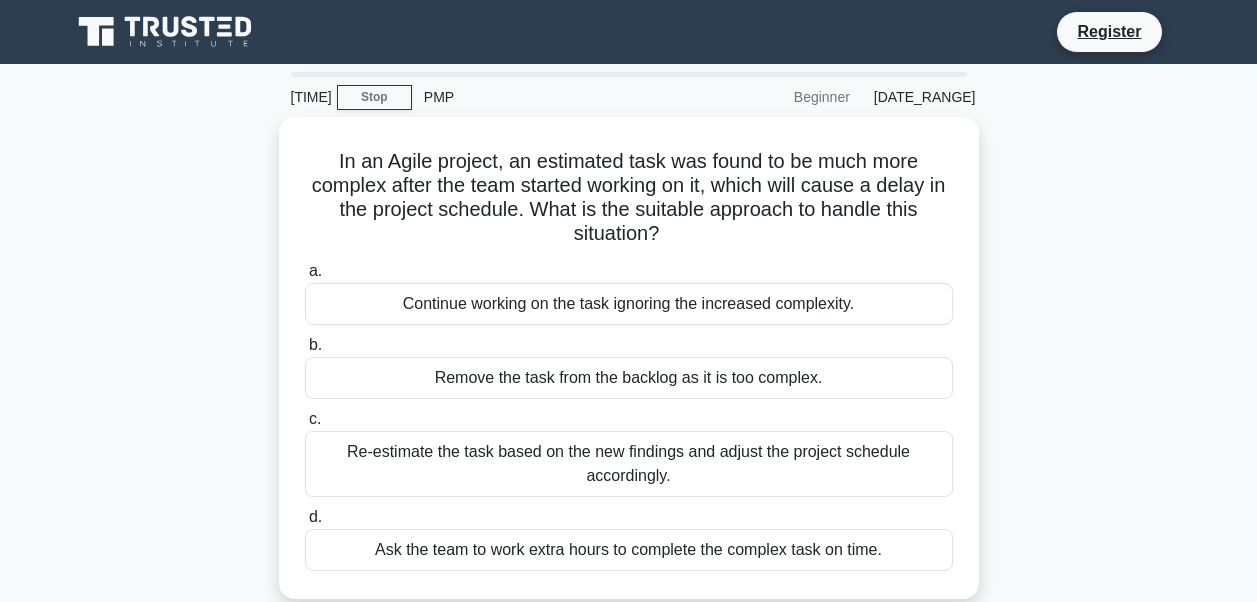 scroll, scrollTop: 0, scrollLeft: 0, axis: both 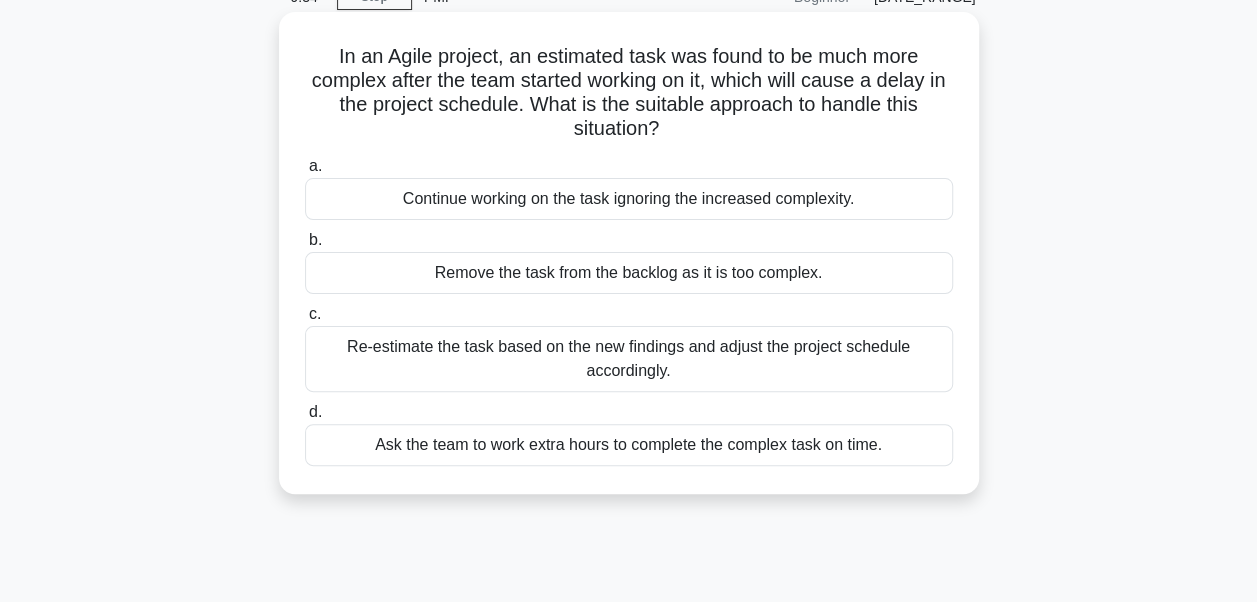 click on "Re-estimate the task based on the new findings and adjust the project schedule accordingly." at bounding box center [629, 359] 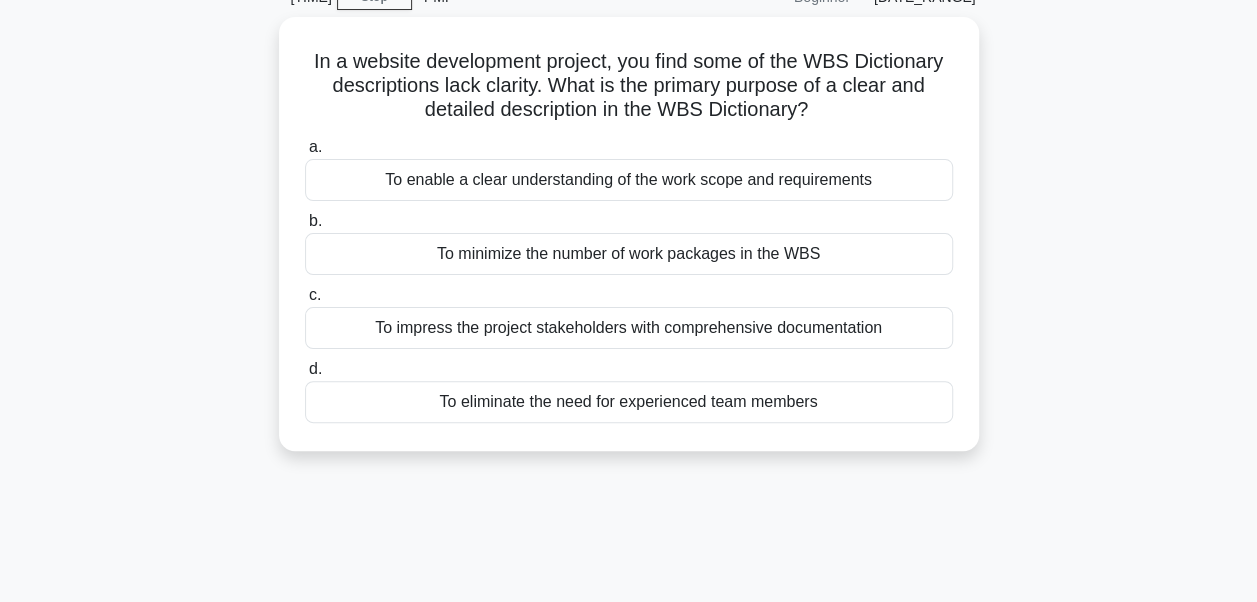 scroll, scrollTop: 0, scrollLeft: 0, axis: both 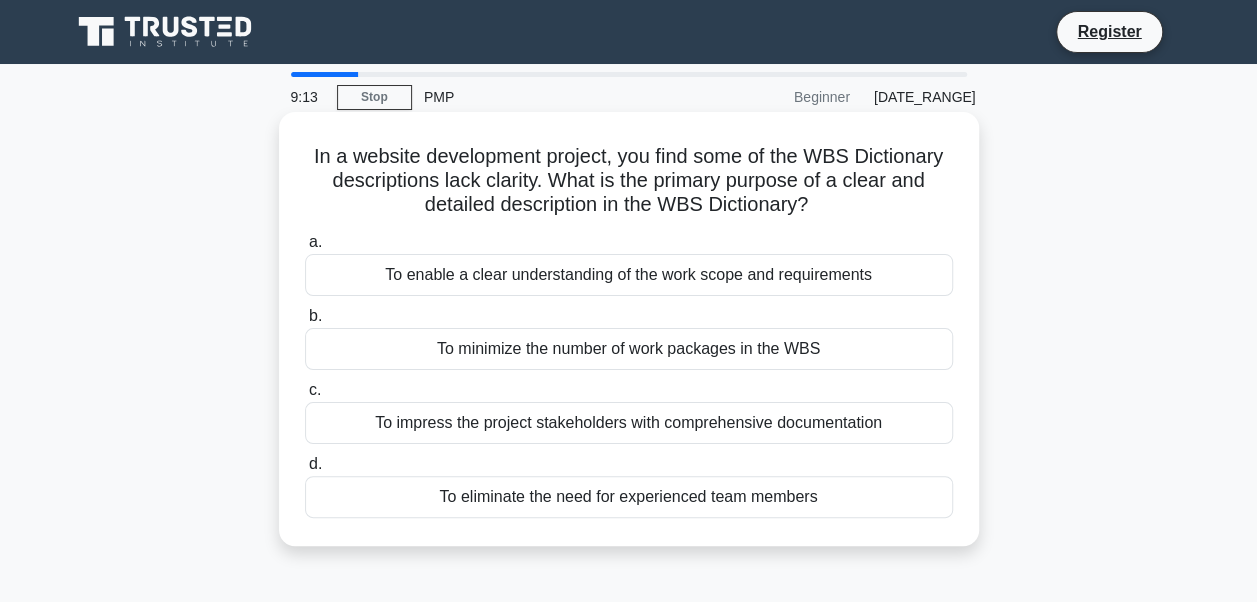 click on "To impress the project stakeholders with comprehensive documentation" at bounding box center [629, 423] 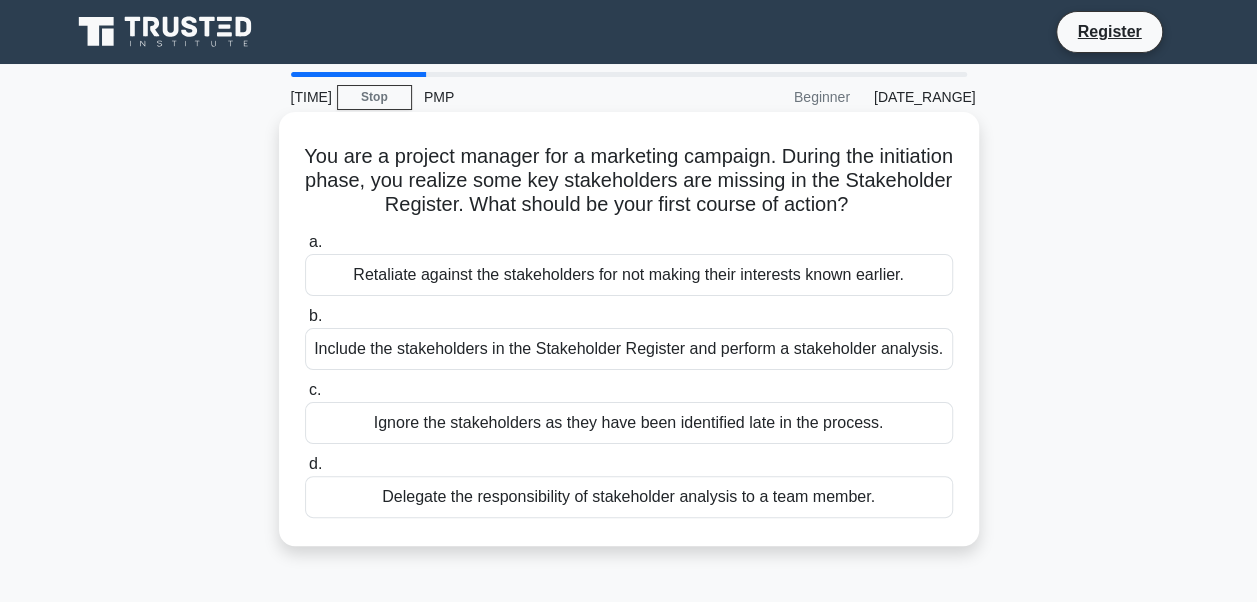 click on "Include the stakeholders in the Stakeholder Register and perform a stakeholder analysis." at bounding box center [629, 349] 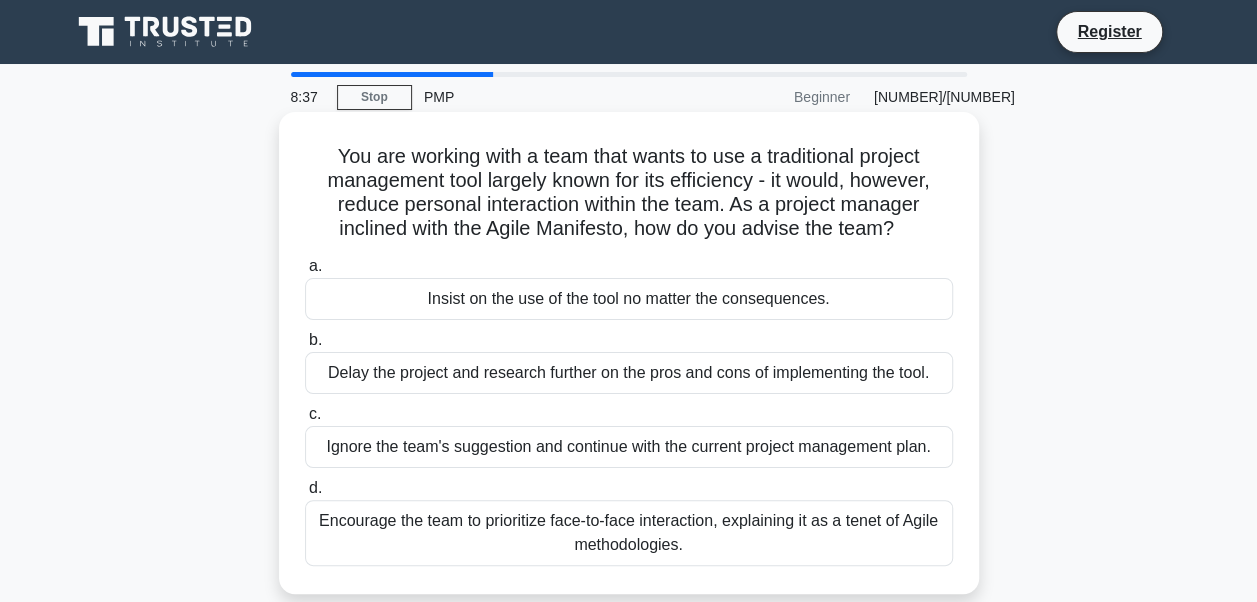 click on "Encourage the team to prioritize face-to-face interaction, explaining it as a tenet of Agile methodologies." at bounding box center [629, 533] 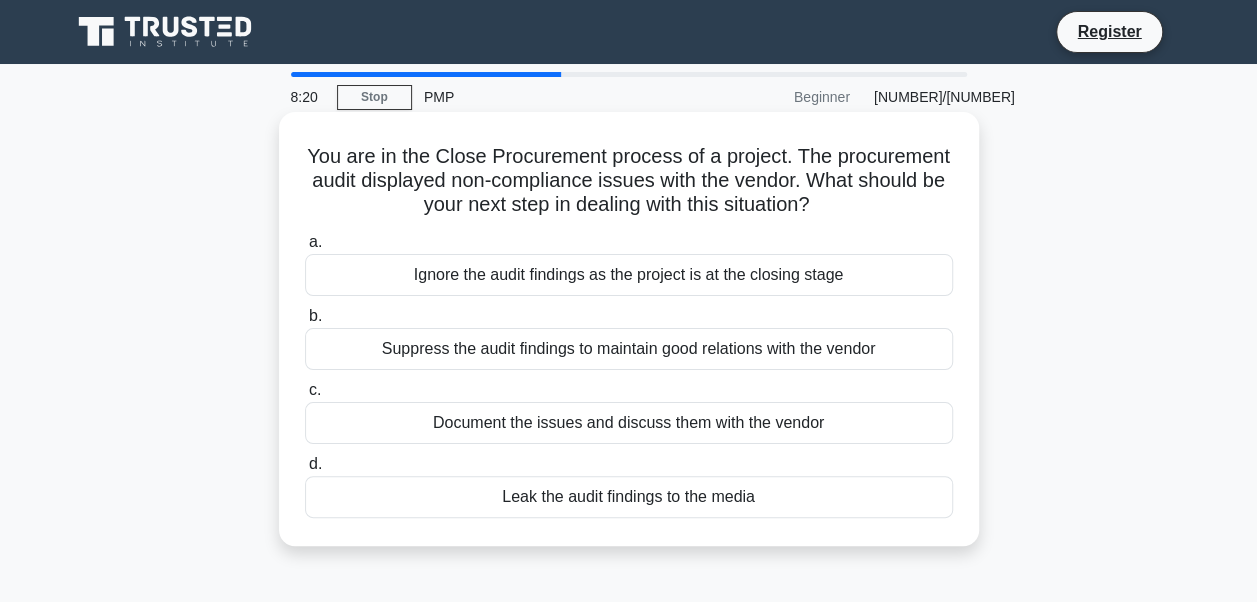click on "Suppress the audit findings to maintain good relations with the vendor" at bounding box center (629, 349) 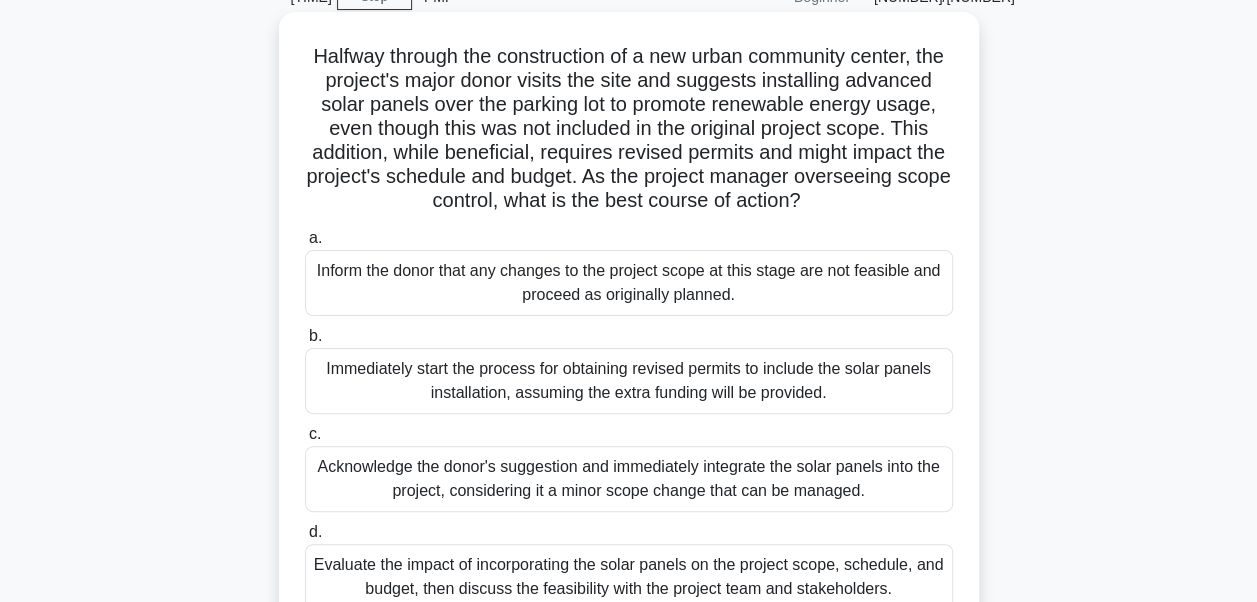 scroll, scrollTop: 200, scrollLeft: 0, axis: vertical 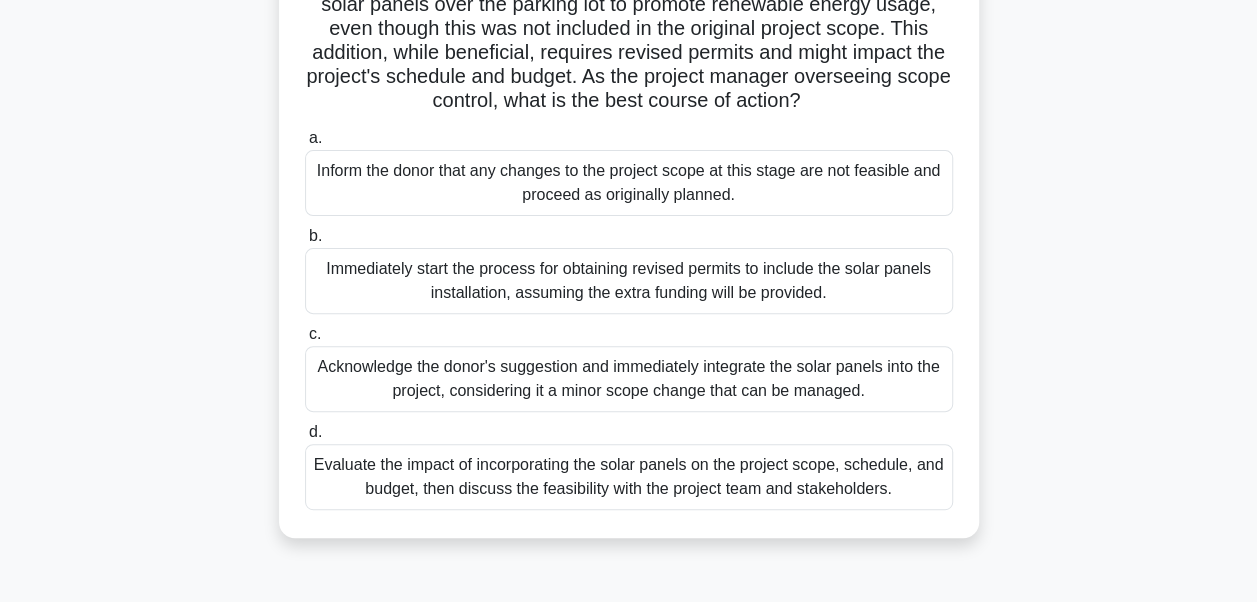 click on "Evaluate the impact of incorporating the solar panels on the project scope, schedule, and budget, then discuss the feasibility with the project team and stakeholders." at bounding box center [629, 477] 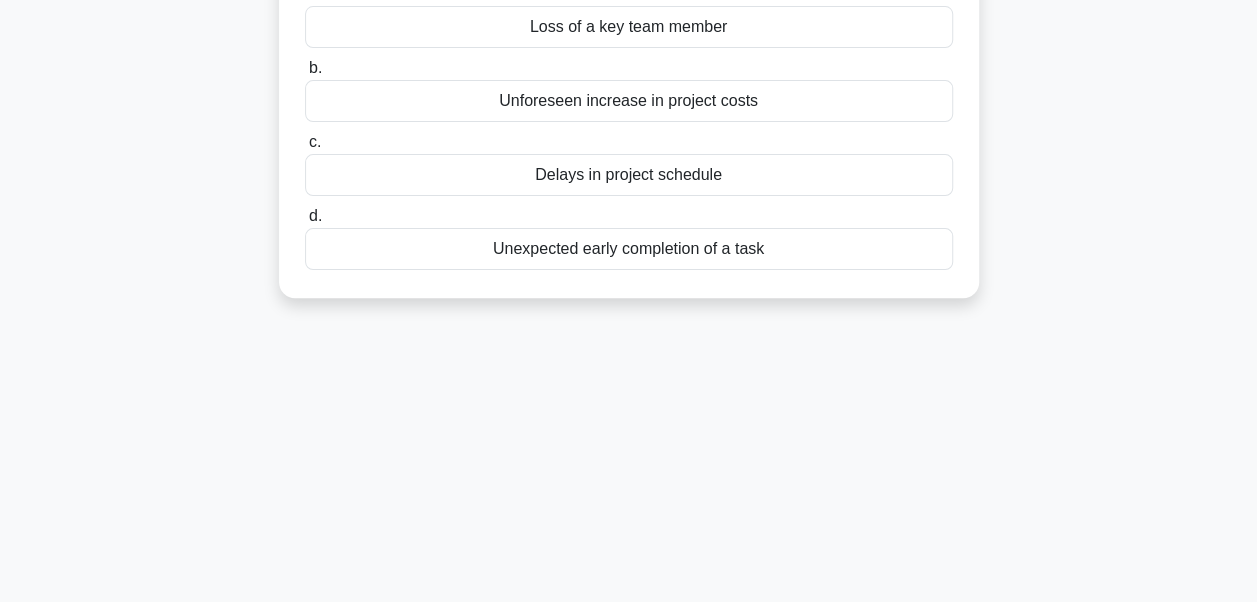 scroll, scrollTop: 0, scrollLeft: 0, axis: both 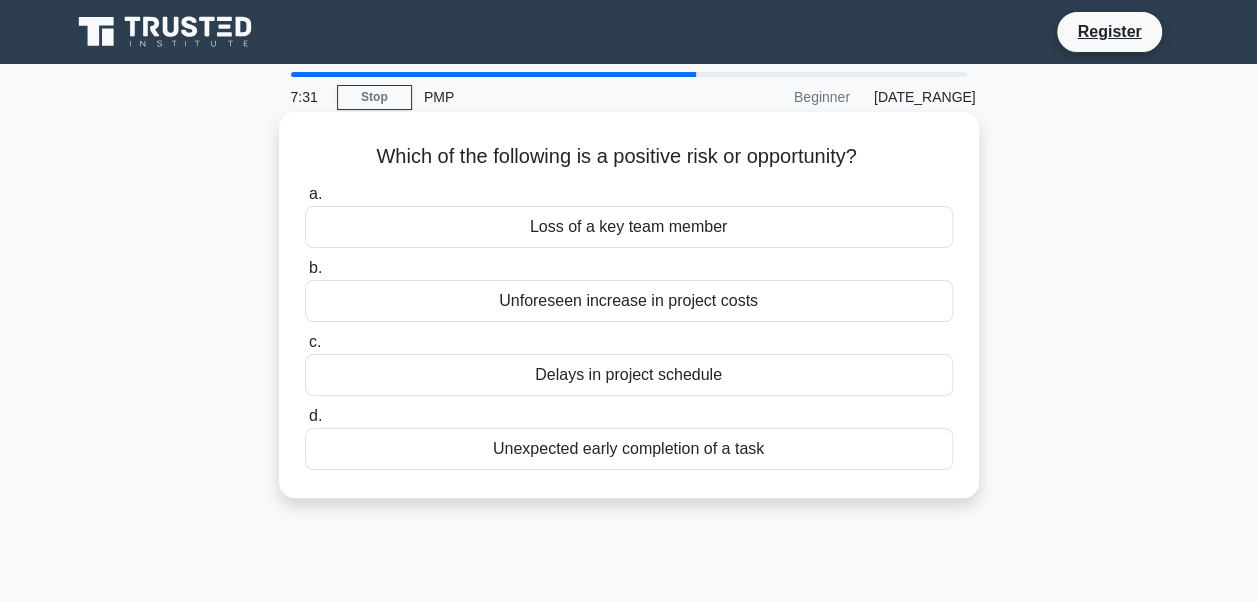 click on "Delays in project schedule" at bounding box center (629, 375) 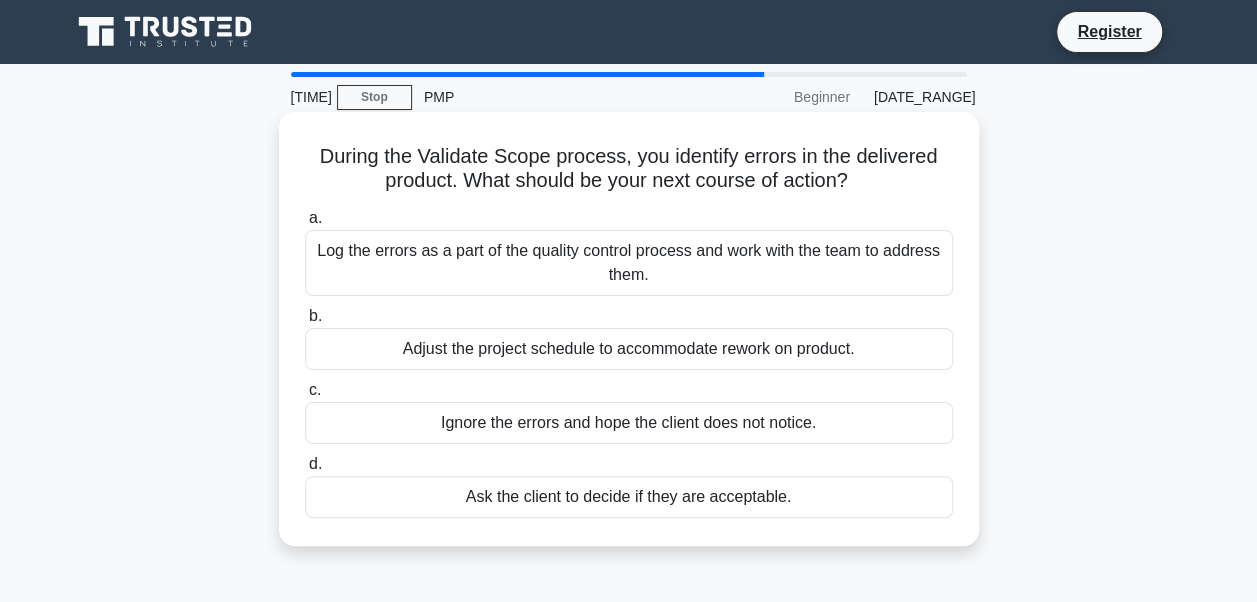 click on "Ask the client to decide if they are acceptable." at bounding box center (629, 497) 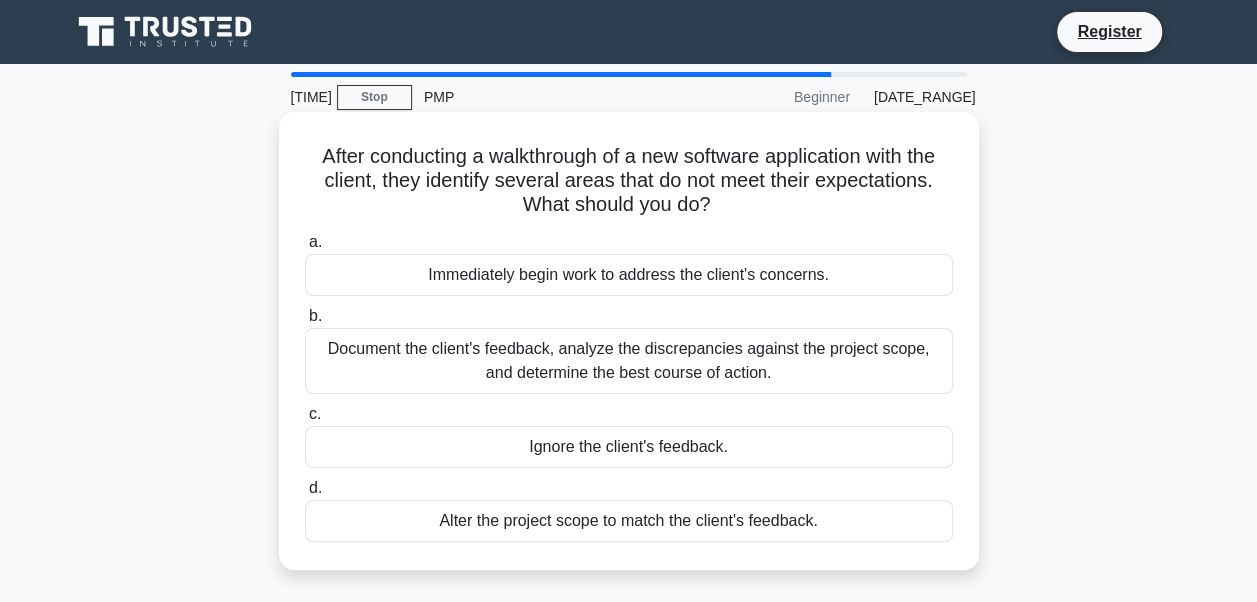 click on "Document the client's feedback, analyze the discrepancies against the project scope, and determine the best course of action." at bounding box center [629, 361] 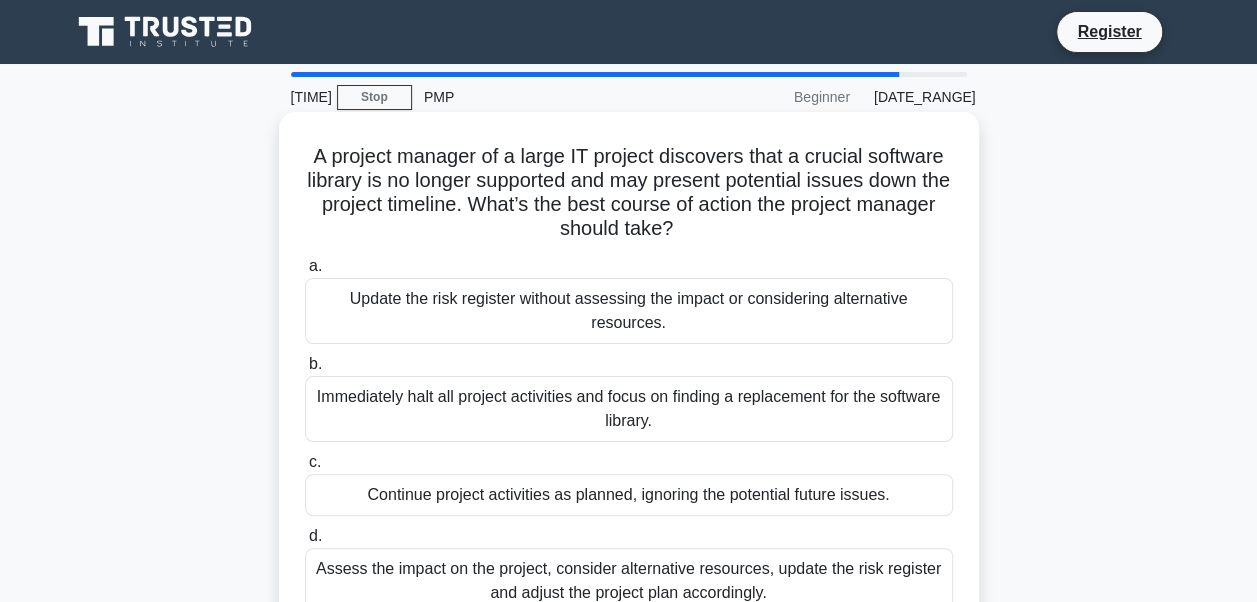 scroll, scrollTop: 100, scrollLeft: 0, axis: vertical 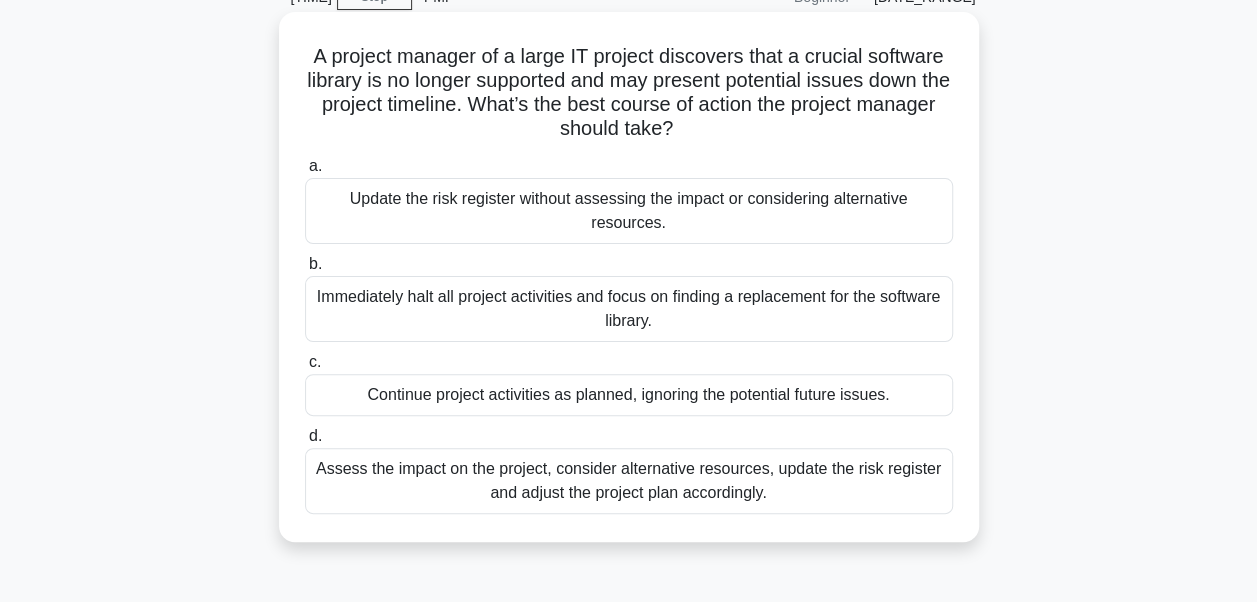 click on "Assess the impact on the project, consider alternative resources, update the risk register and adjust the project plan accordingly." at bounding box center [629, 481] 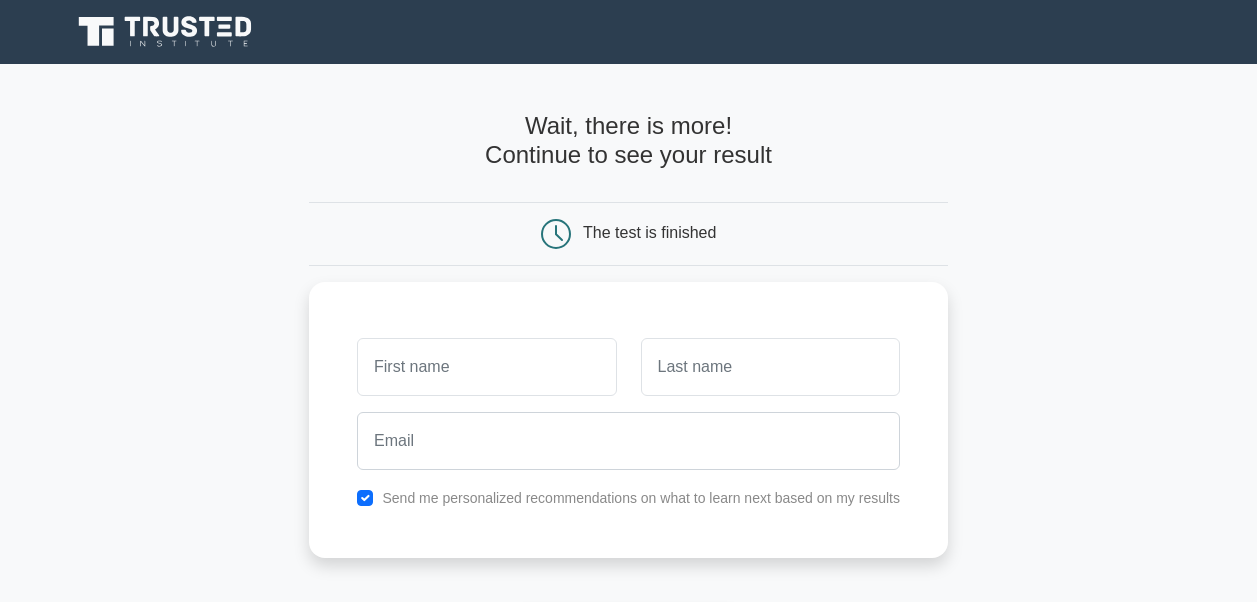 scroll, scrollTop: 0, scrollLeft: 0, axis: both 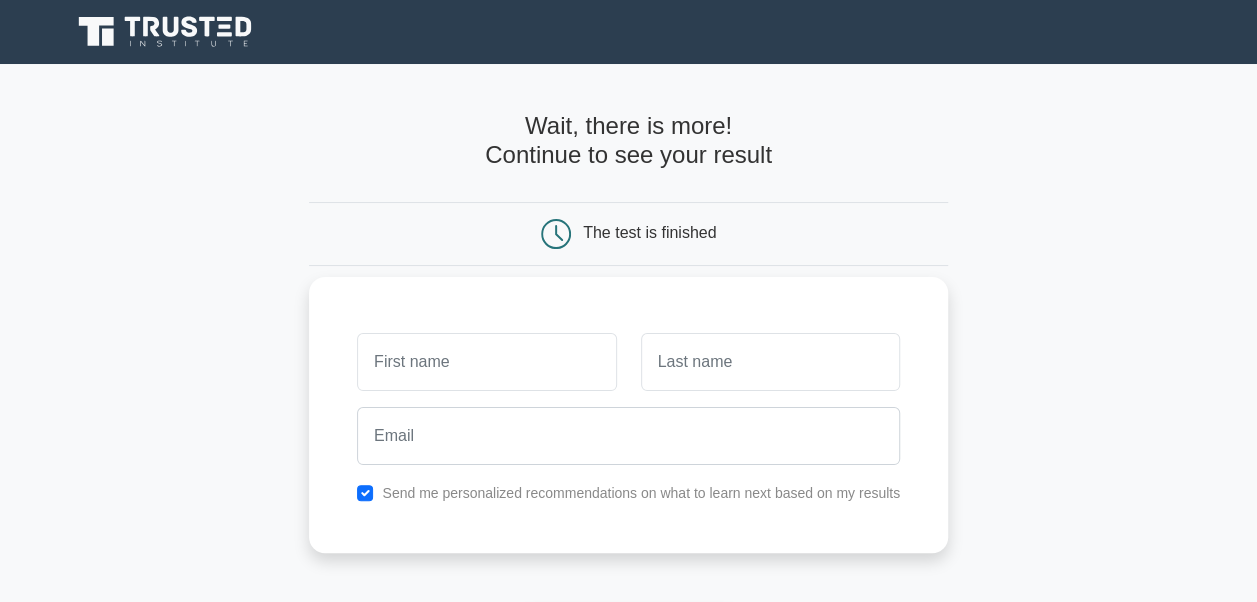 click at bounding box center [486, 362] 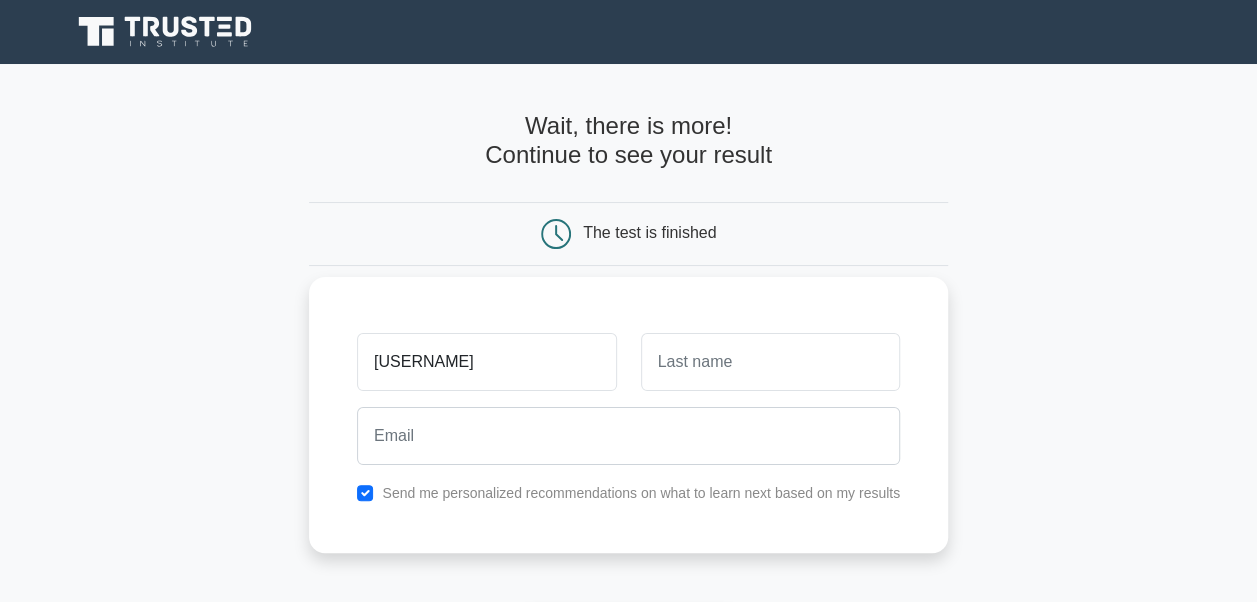 type on "ahmed" 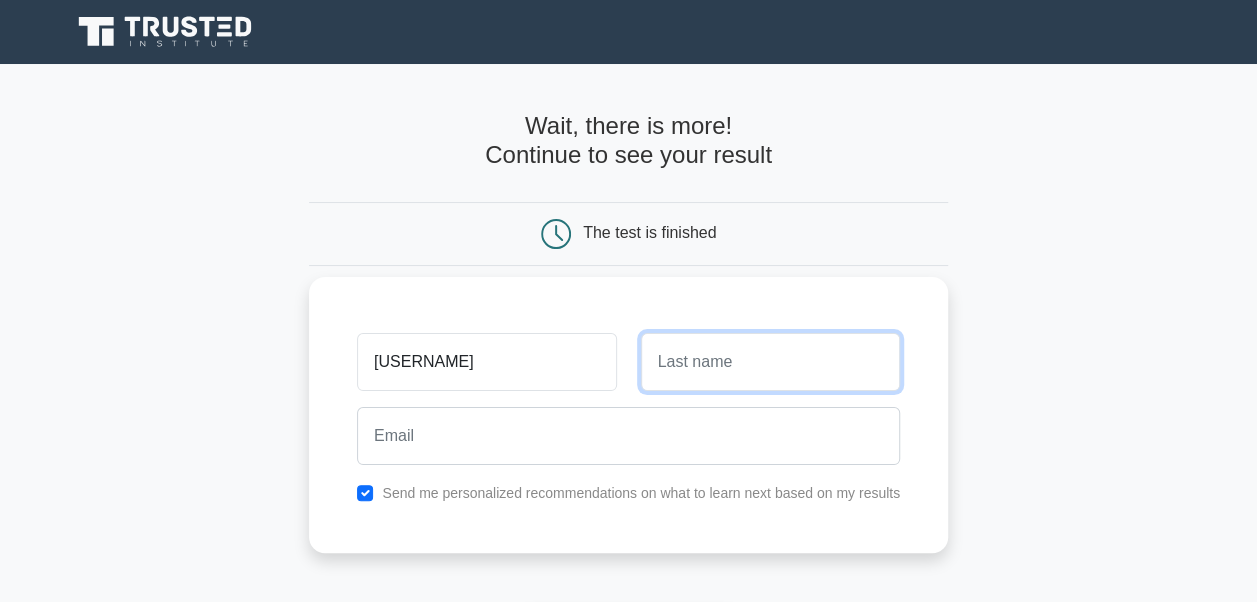 click at bounding box center (770, 362) 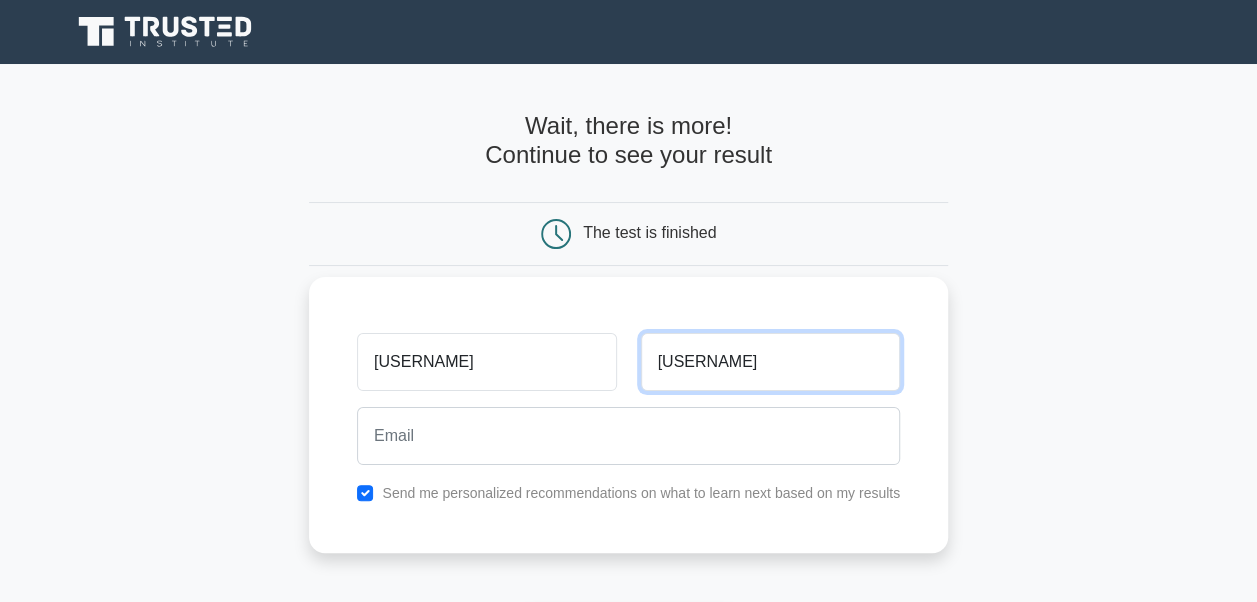 type on "assimi" 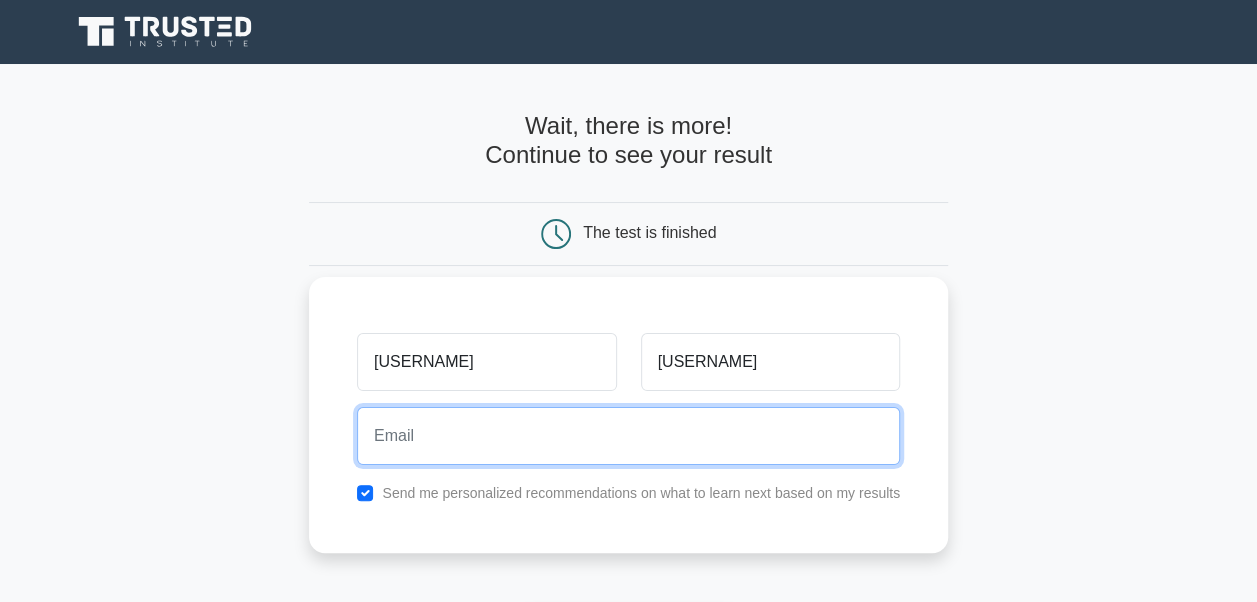click at bounding box center [628, 436] 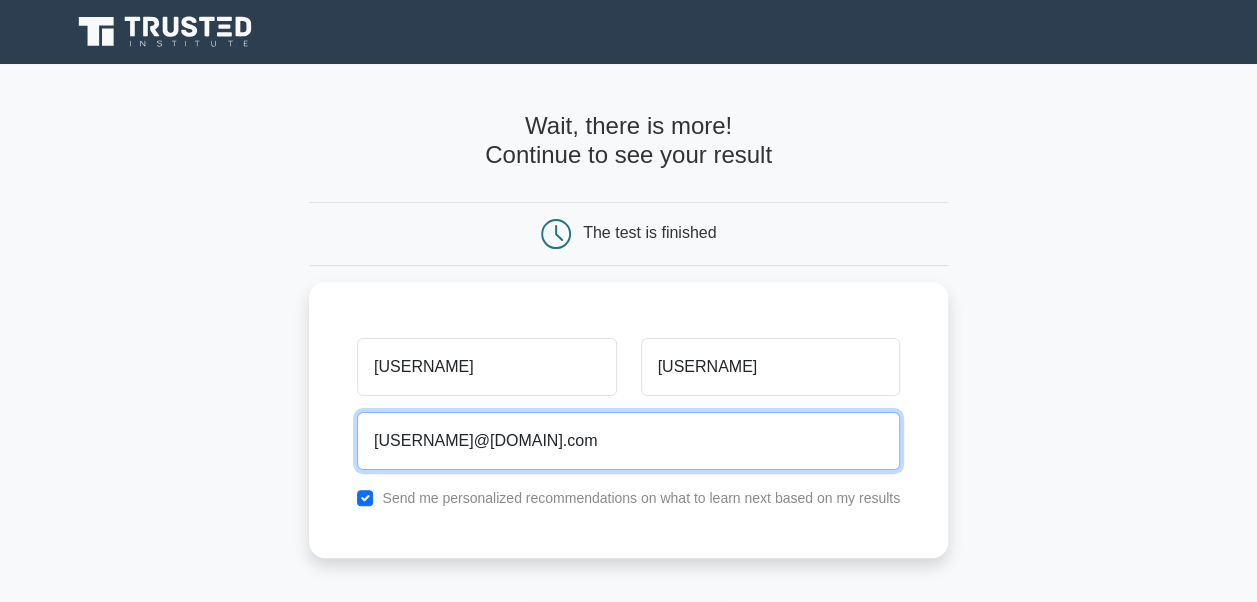 scroll, scrollTop: 200, scrollLeft: 0, axis: vertical 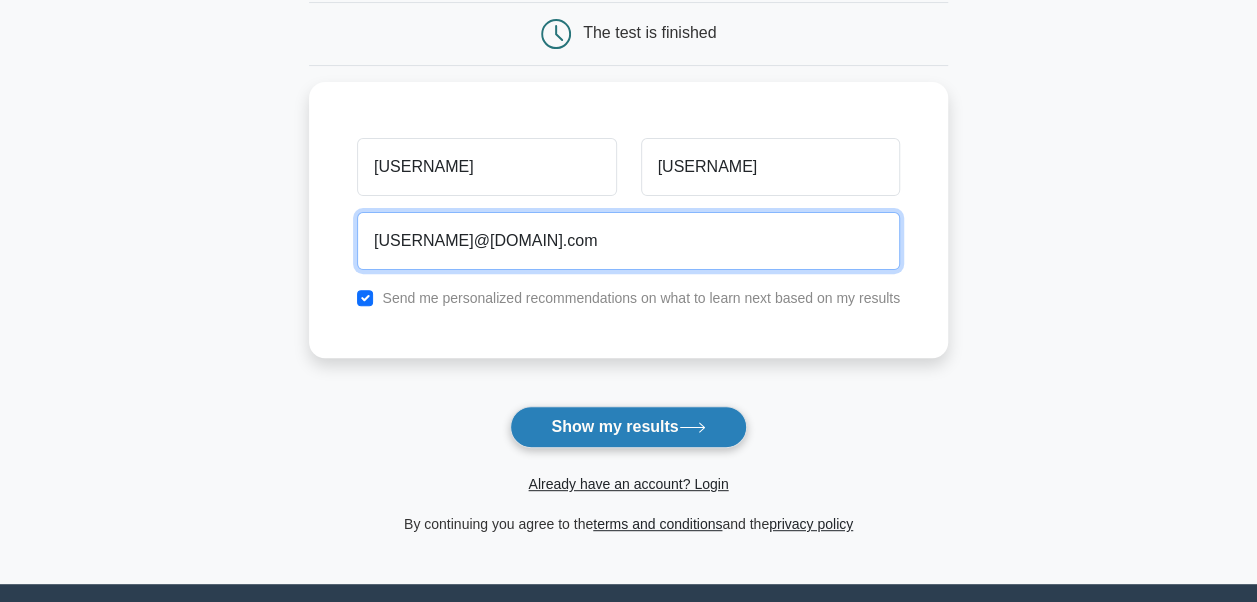 type on "amedassimi1@gmail.com" 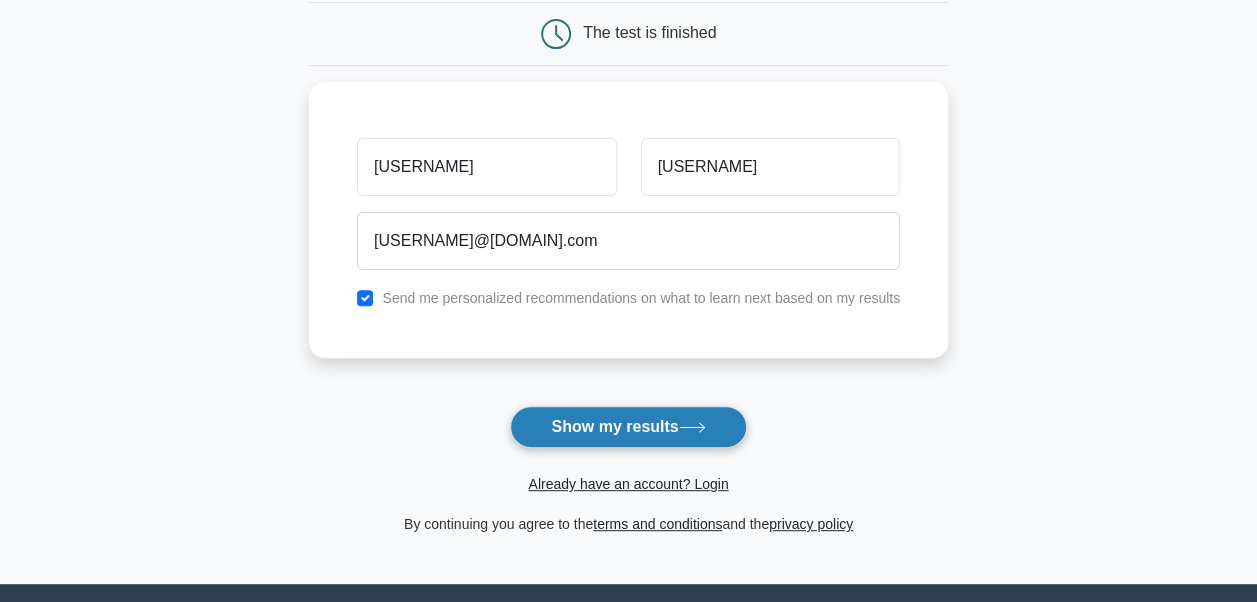 click on "Show my results" at bounding box center (628, 427) 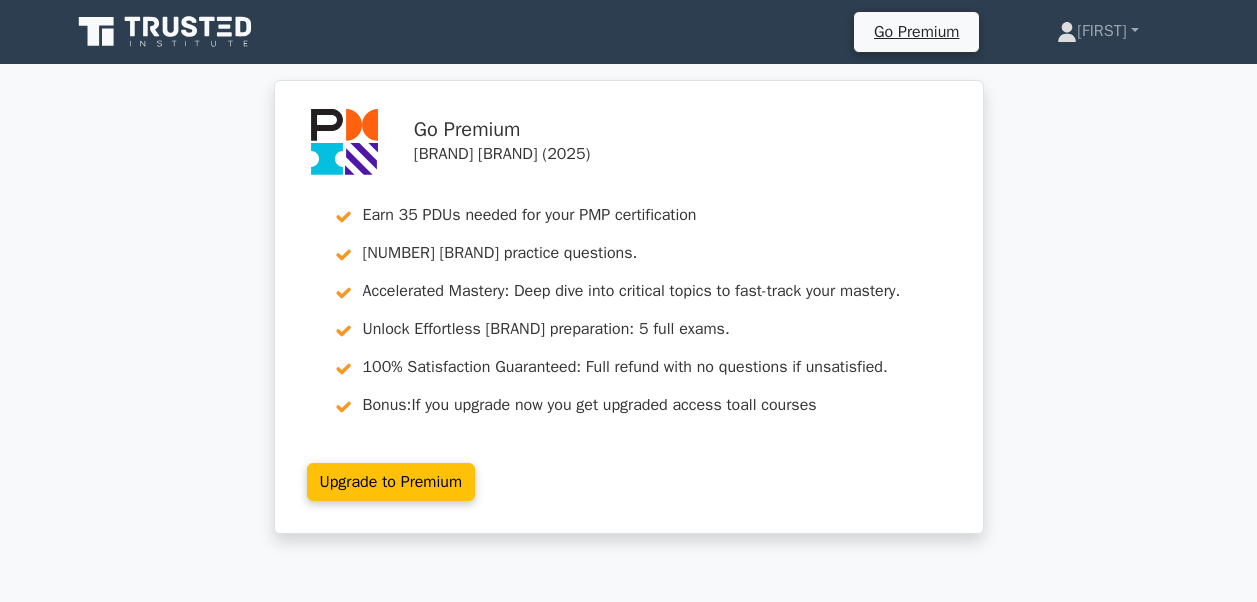 scroll, scrollTop: 0, scrollLeft: 0, axis: both 